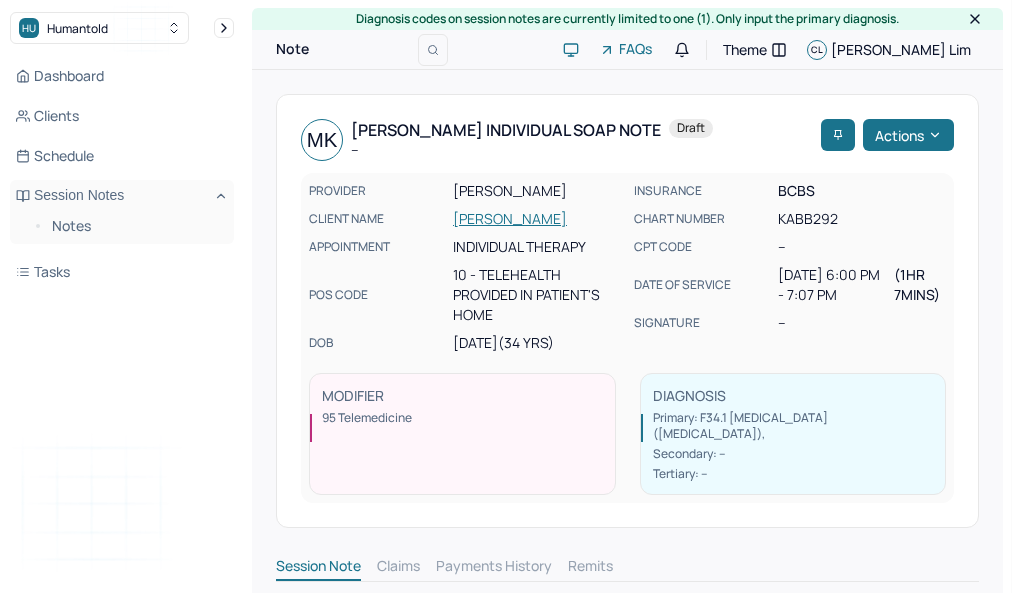 scroll, scrollTop: 0, scrollLeft: 0, axis: both 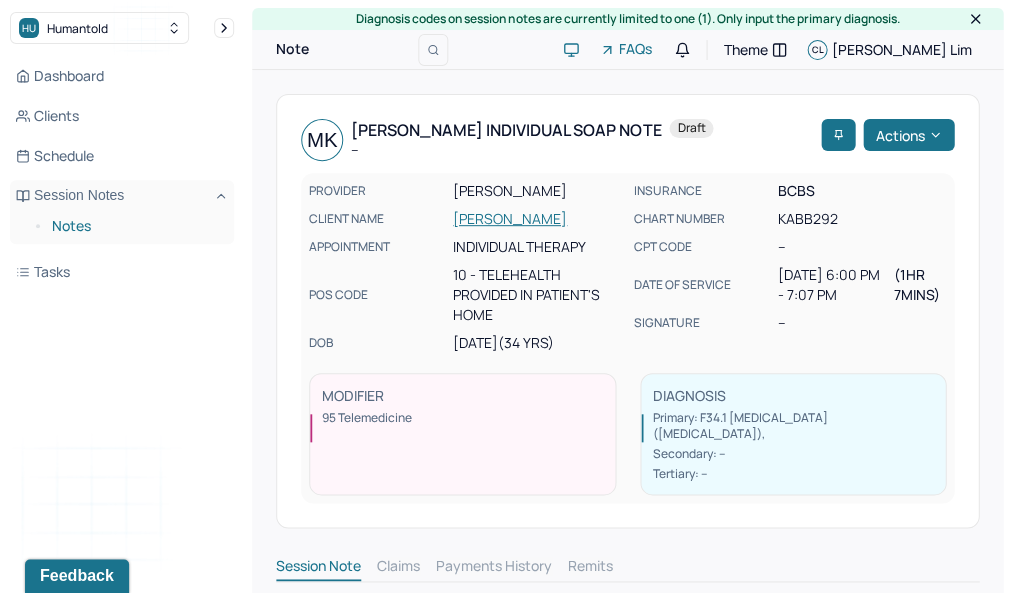 click on "Notes" at bounding box center [135, 226] 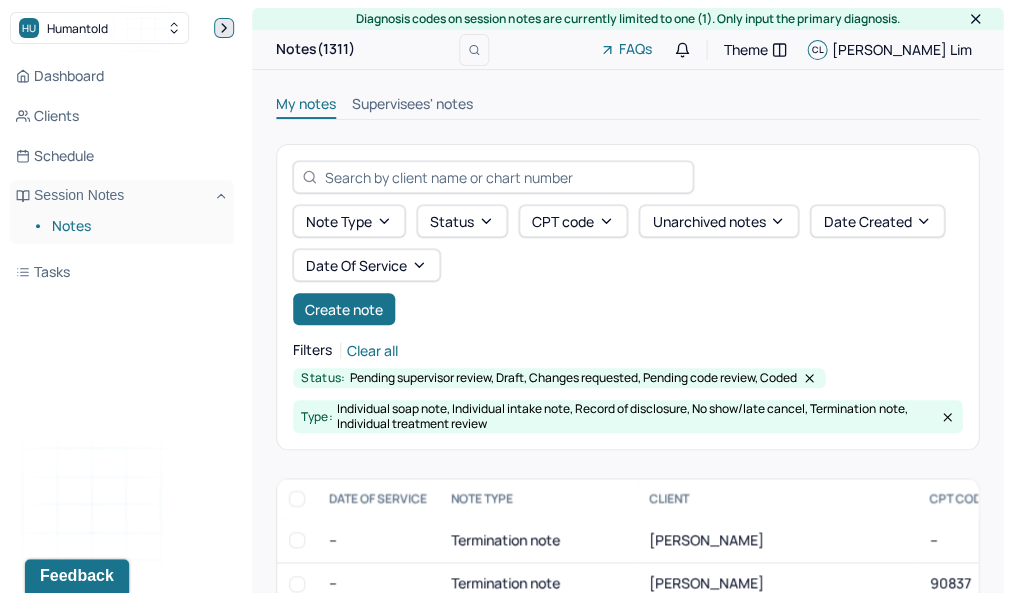 click 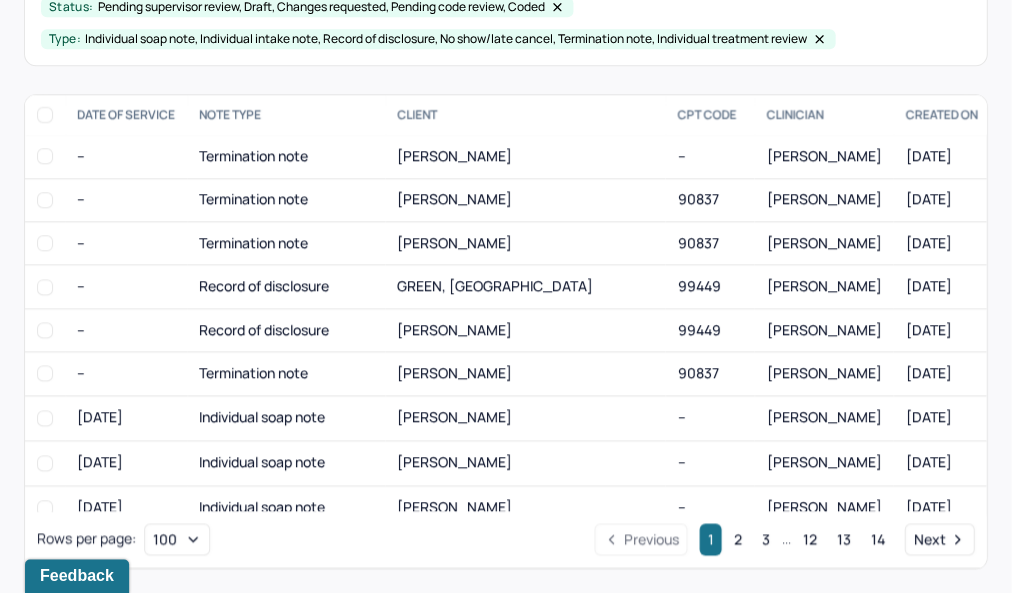 scroll, scrollTop: 274, scrollLeft: 0, axis: vertical 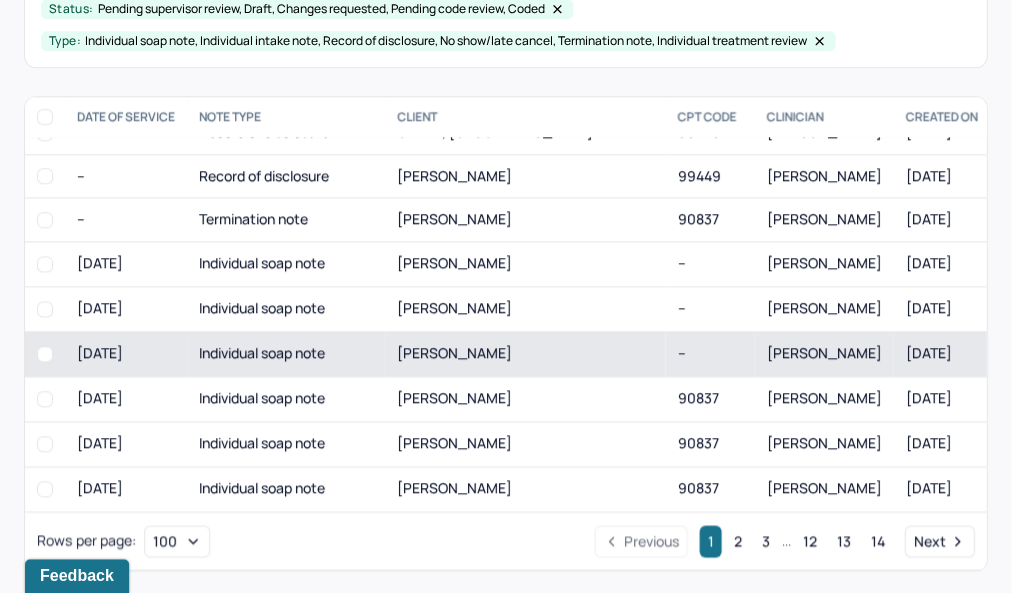 click on "[PERSON_NAME]" at bounding box center (525, 353) 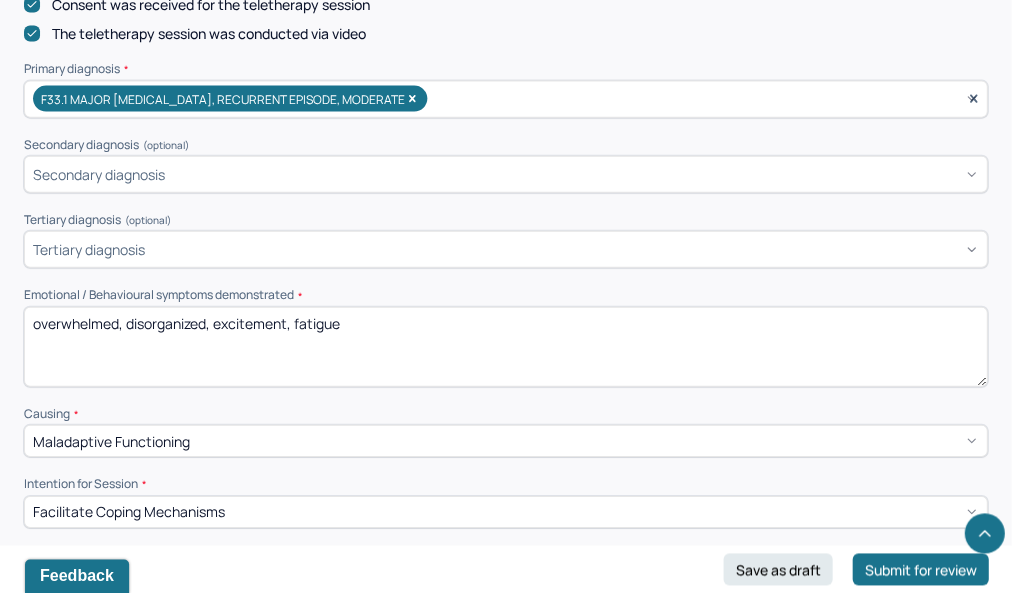scroll, scrollTop: 693, scrollLeft: 0, axis: vertical 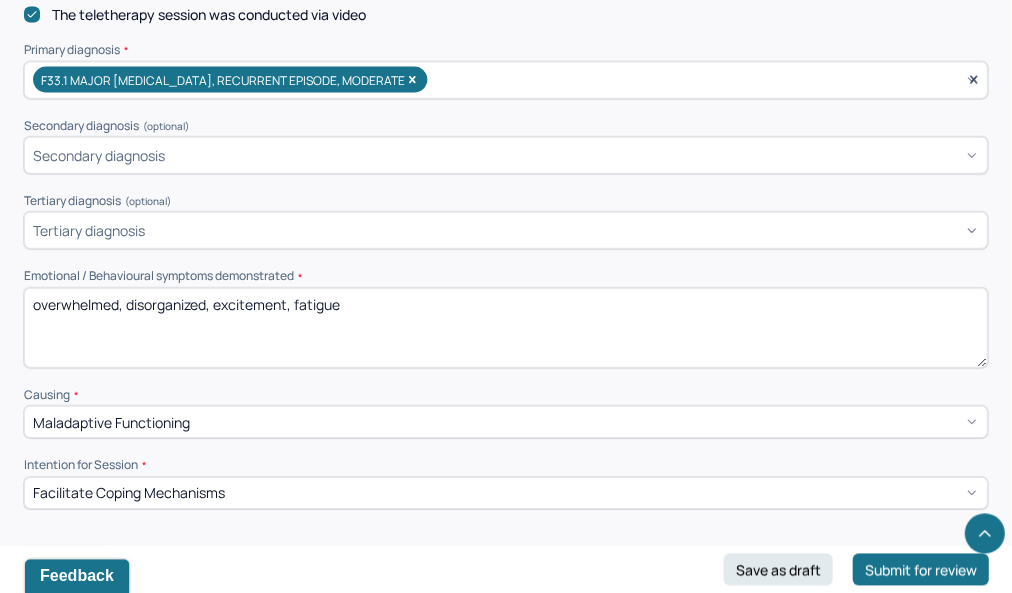 drag, startPoint x: 494, startPoint y: 322, endPoint x: 7, endPoint y: 320, distance: 487.00412 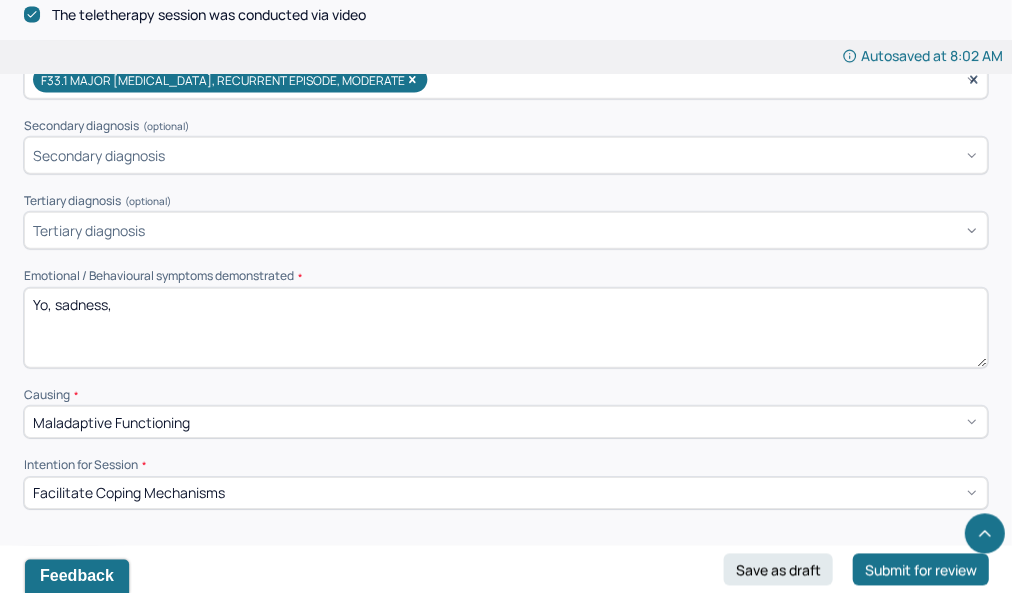 click on "Yo, sadness," at bounding box center (505, 328) 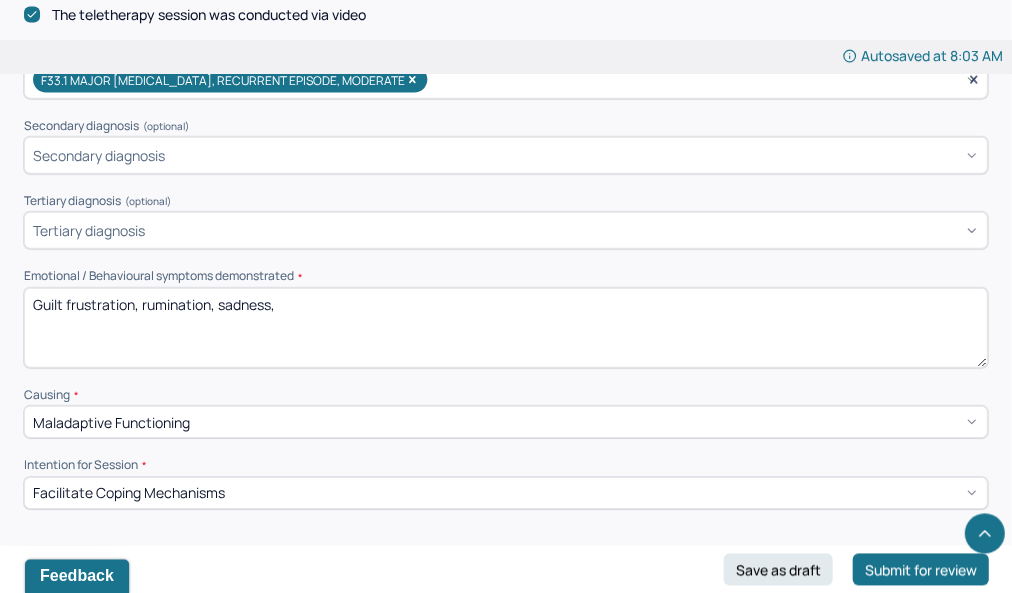 click on "Guilt frustration, rumination, sadness," at bounding box center [505, 328] 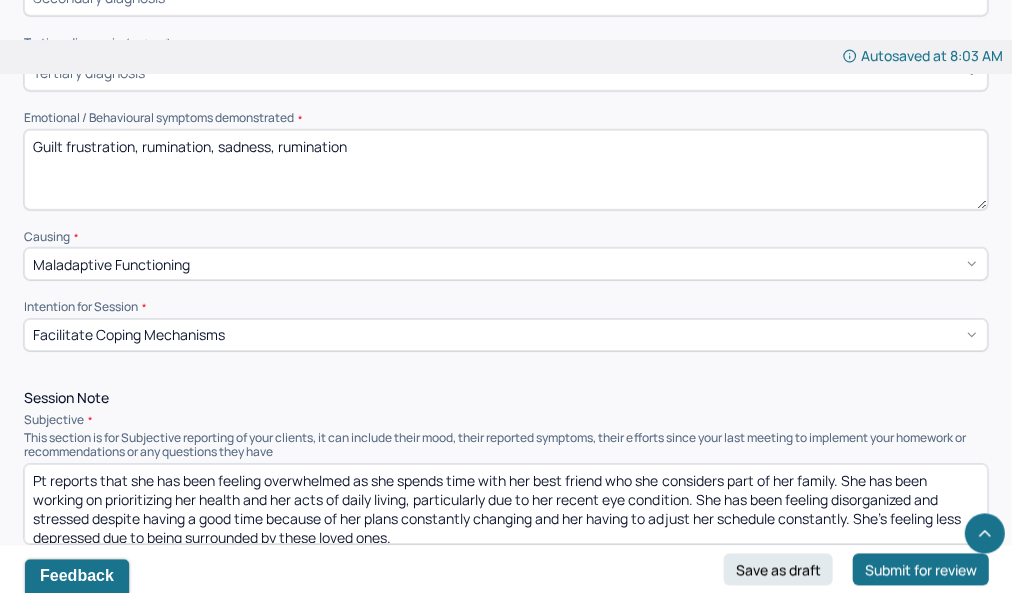 scroll, scrollTop: 910, scrollLeft: 0, axis: vertical 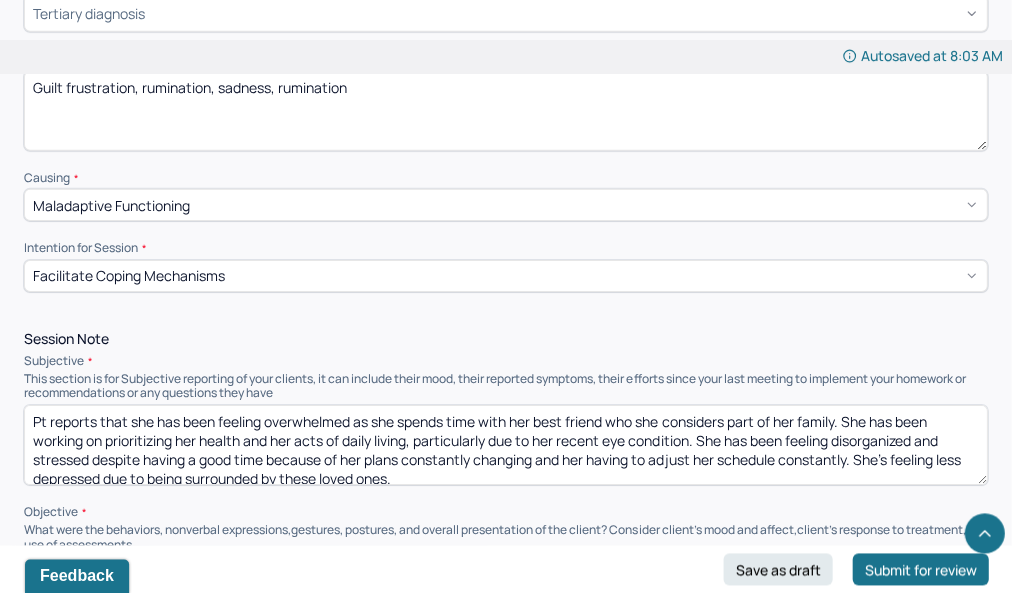 type on "Guilt frustration, rumination, sadness, rumination" 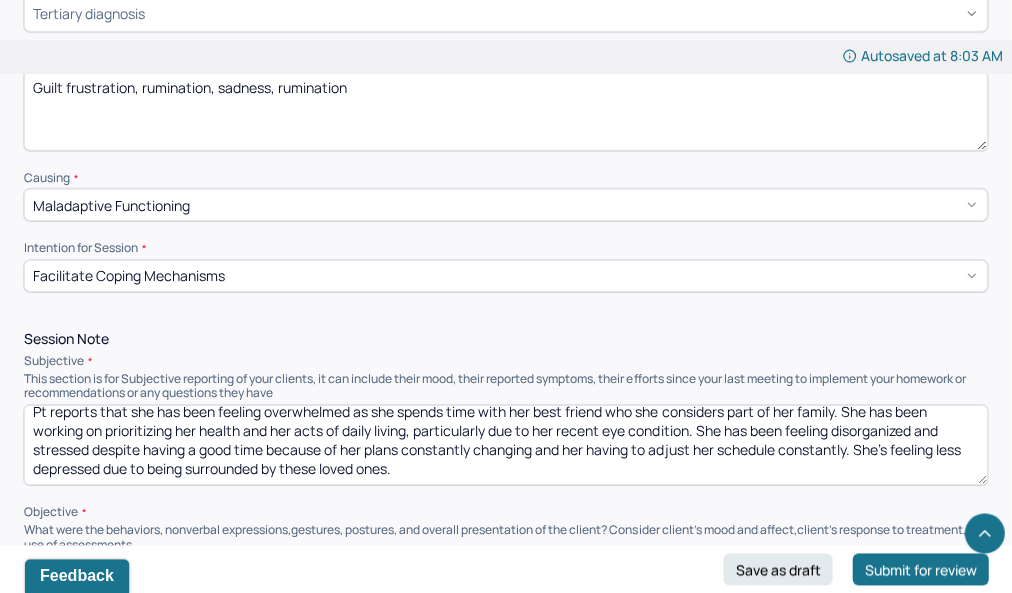 drag, startPoint x: 264, startPoint y: 415, endPoint x: 465, endPoint y: 500, distance: 218.23383 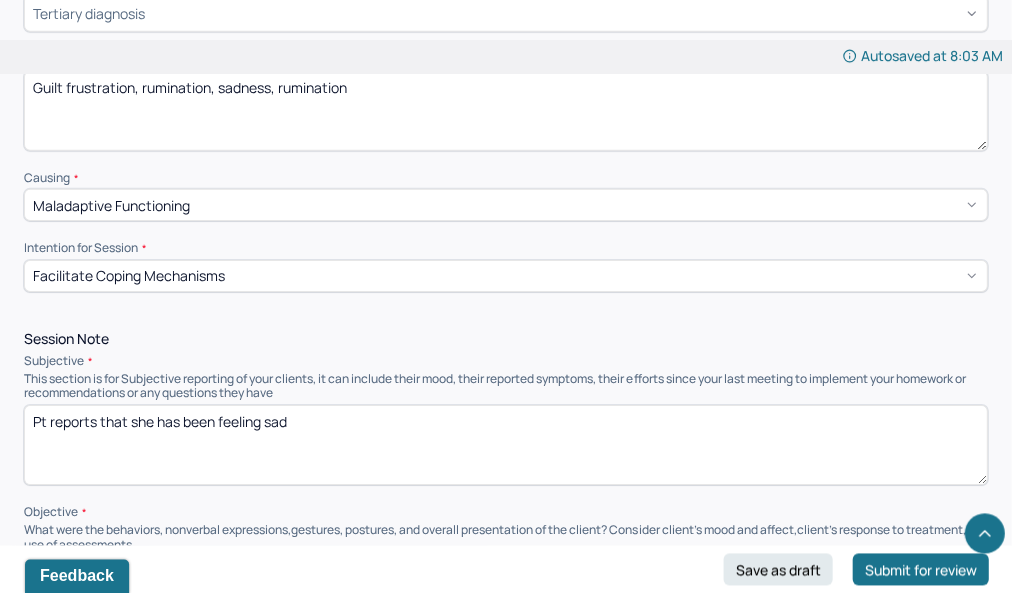 scroll, scrollTop: 0, scrollLeft: 0, axis: both 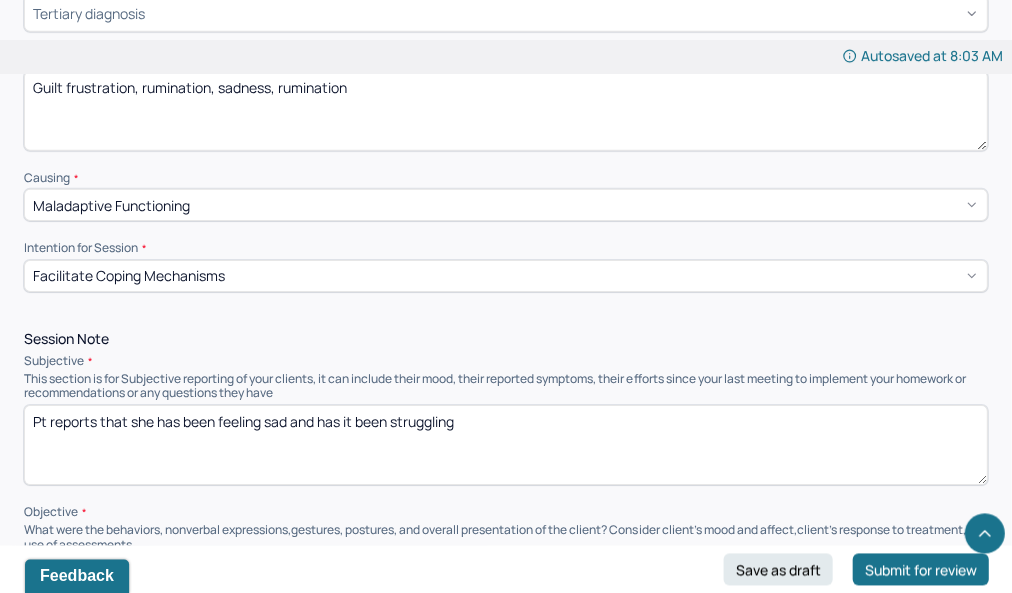 click on "Pt reports that she has been feeling sad and has it been struggling" at bounding box center (505, 445) 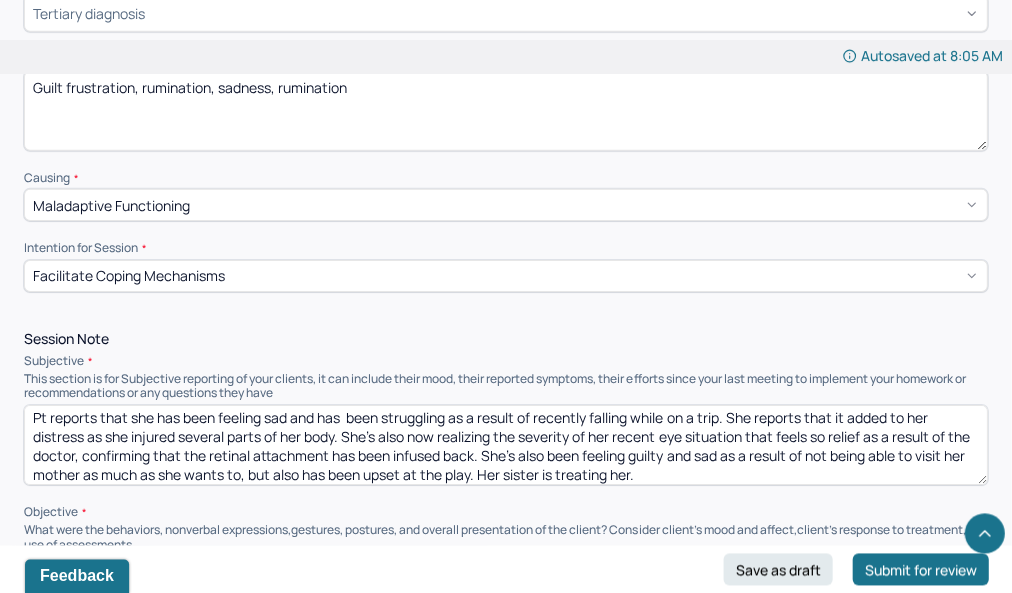 scroll, scrollTop: 4, scrollLeft: 0, axis: vertical 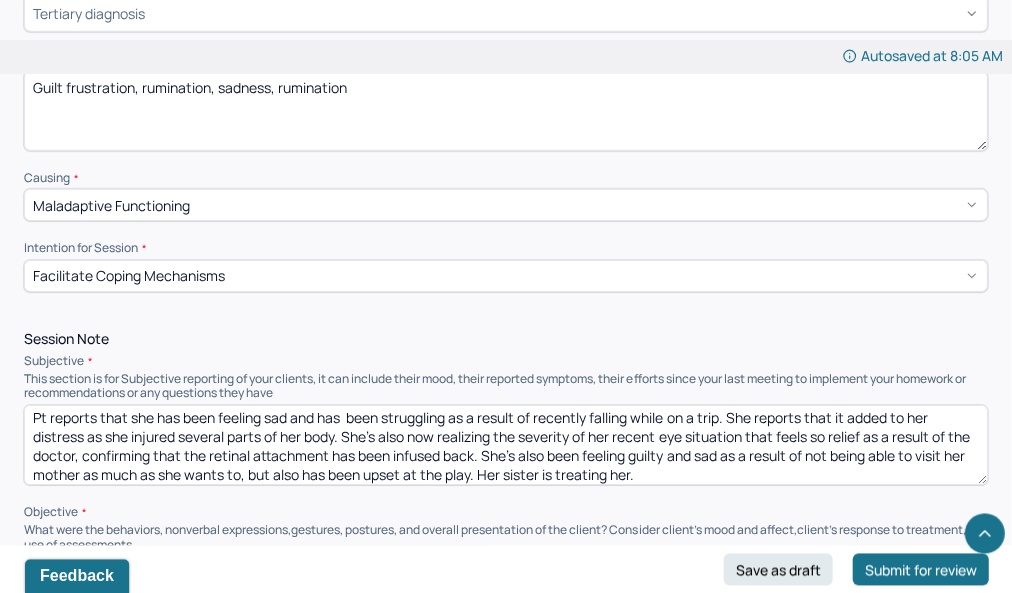 click on "Pt reports that she has been feeling sad and has  been struggling as a result of recently falling while on a trip. She reports that it added to her distress as she injured several parts of her body. She's also now realizing the severity of her recent eye situation that feels so relief as a result of the doctor, confirming that the retinal attachment has been infused back. She's also been feeling guilty and sad as a result of not being able to visit her mother as much as she wants to, but also has been upset at the play. Her sister is treating her." at bounding box center (505, 445) 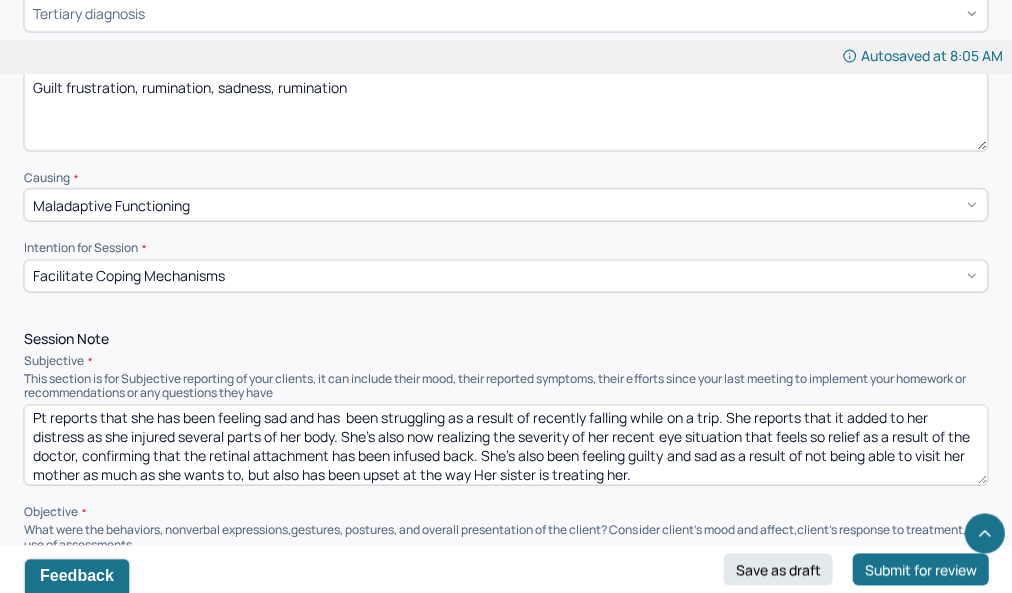 click on "Pt reports that she has been feeling sad and has  been struggling as a result of recently falling while on a trip. She reports that it added to her distress as she injured several parts of her body. She's also now realizing the severity of her recent eye situation that feels so relief as a result of the doctor, confirming that the retinal attachment has been infused back. She's also been feeling guilty and sad as a result of not being able to visit her mother as much as she wants to, but also has been upset at the way. Her sister is treating her." at bounding box center (505, 445) 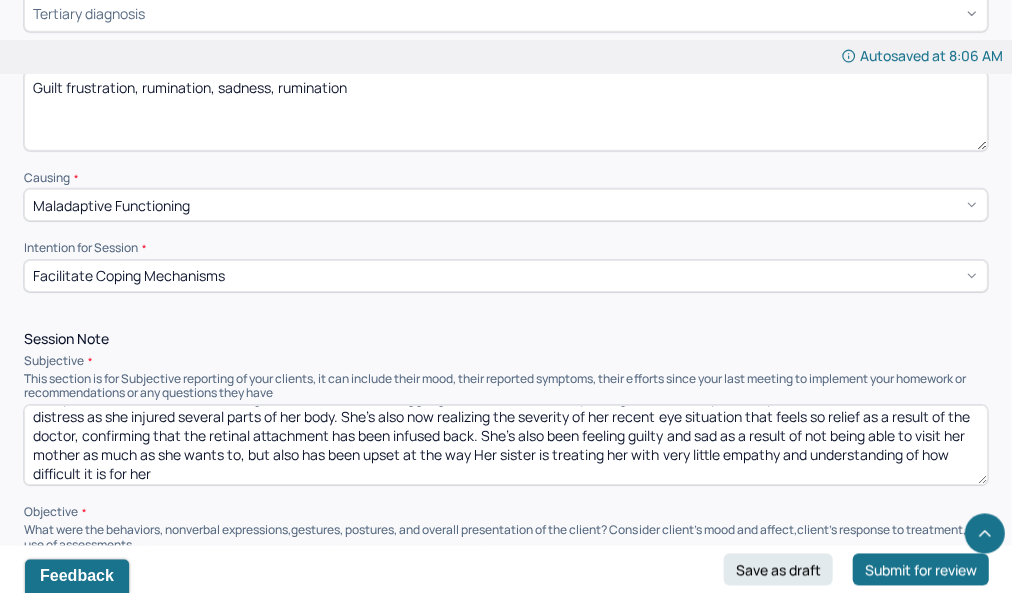 scroll, scrollTop: 24, scrollLeft: 0, axis: vertical 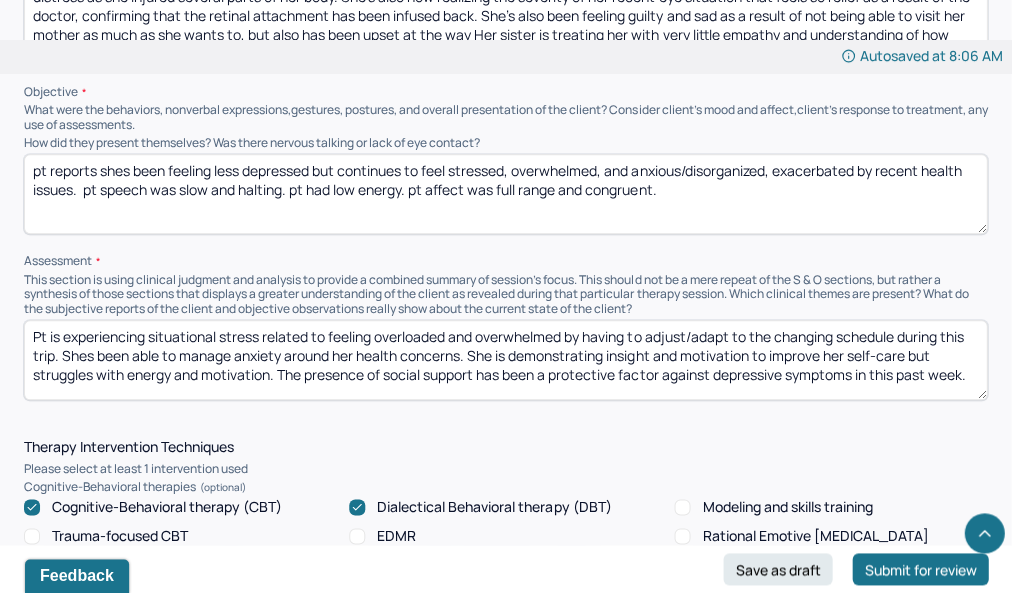 type on "Pt reports that she has been feeling sad and has  been struggling as a result of recently falling while on a trip. She reports that it added to her distress as she injured several parts of her body. She's also now realizing the severity of her recent eye situation that feels so relief as a result of the doctor, confirming that the retinal attachment has been infused back. She's also been feeling guilty and sad as a result of not being able to visit her mother as much as she wants to, but also has been upset at the way Her sister is treating her with very little empathy and understanding of how difficult it is for her" 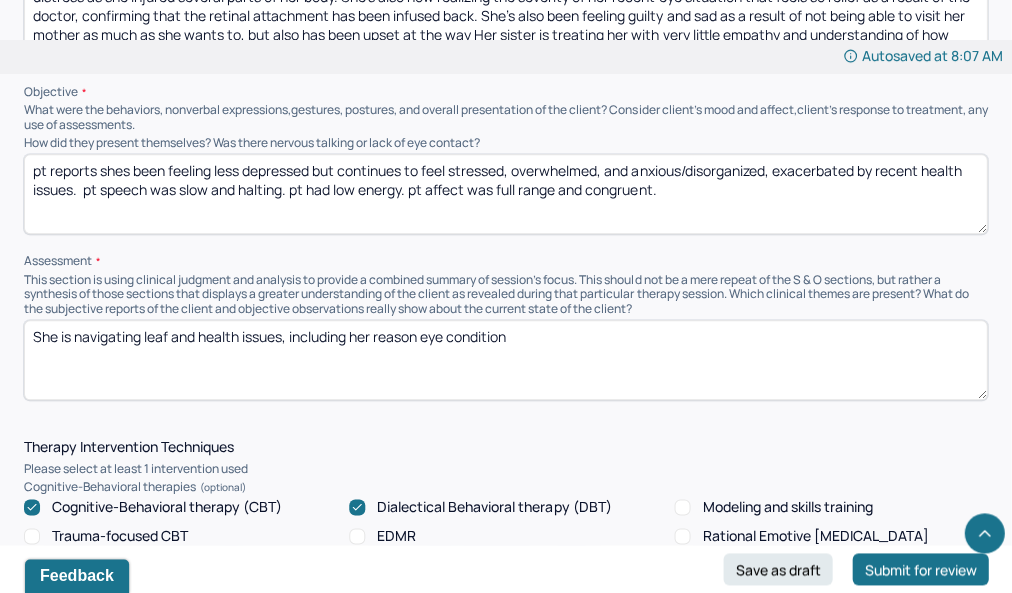 click on "Instructions The fields marked with an asterisk ( * ) are required before you can submit your notes. Before you can submit your session notes, they must be signed. You have the option to save your notes as a draft before making a submission. Appointment location * Teletherapy Client Teletherapy Location here Home Office Other Provider Teletherapy Location Home Office Other Consent was received for the teletherapy session The teletherapy session was conducted via video Primary diagnosis * F33.1 MAJOR [MEDICAL_DATA], RECURRENT EPISODE, MODERATE Secondary diagnosis (optional) Secondary diagnosis Tertiary diagnosis (optional) Tertiary diagnosis Emotional / Behavioural symptoms demonstrated * Guilt frustration, rumination, sadness, rumination Causing * Maladaptive Functioning Intention for Session * Facilitate coping mechanisms Session Note Subjective Objective How did they present themselves? Was there nervous talking or lack of eye contact? Assessment Therapy Intervention Techniques Trauma-focused CBT EDMR" at bounding box center [505, 619] 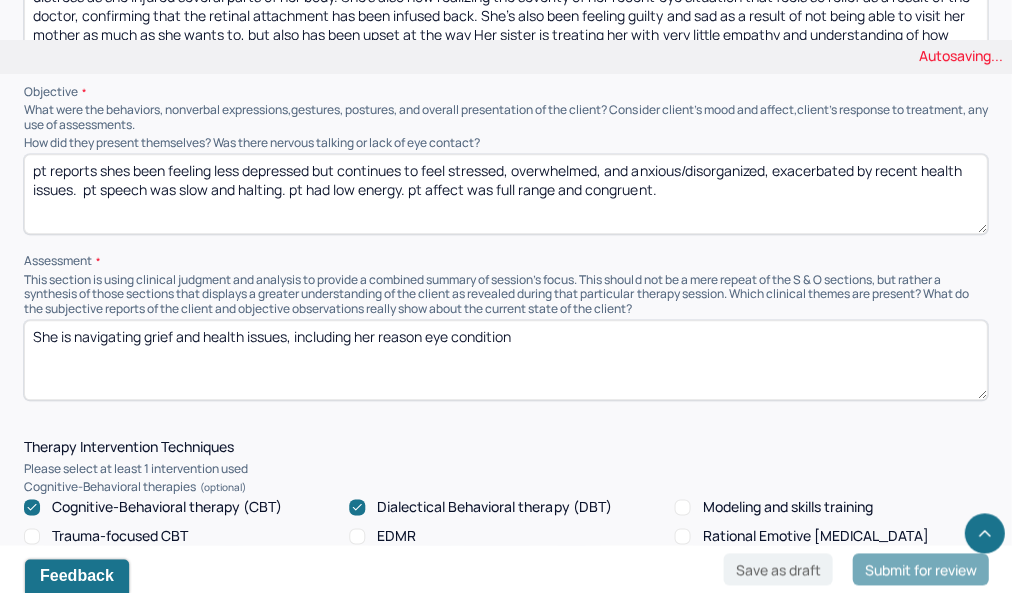 click on "She is navigating leaf and health issues, including her reason eye condition" at bounding box center [505, 360] 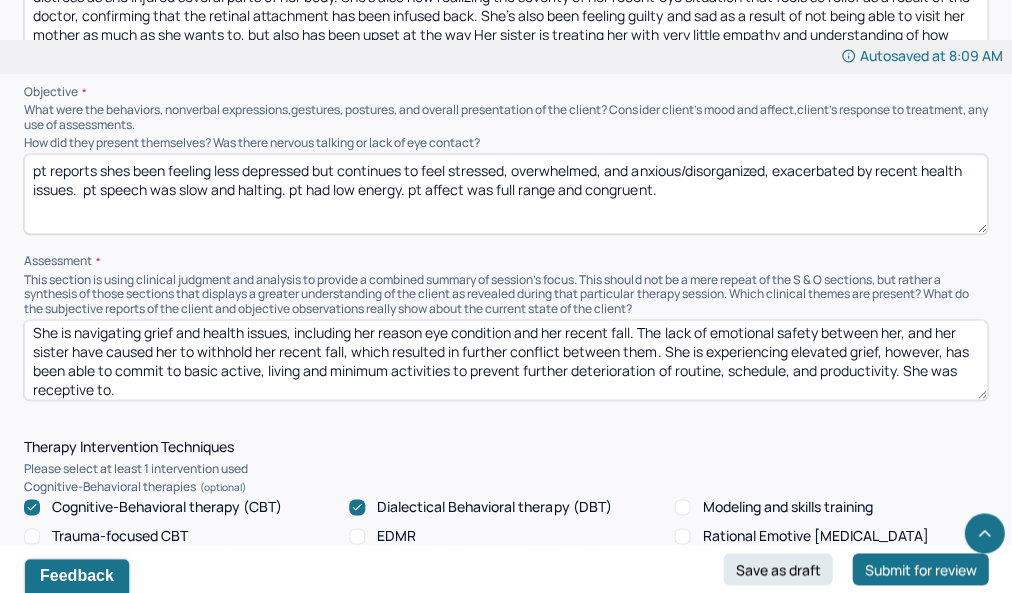scroll, scrollTop: 4, scrollLeft: 0, axis: vertical 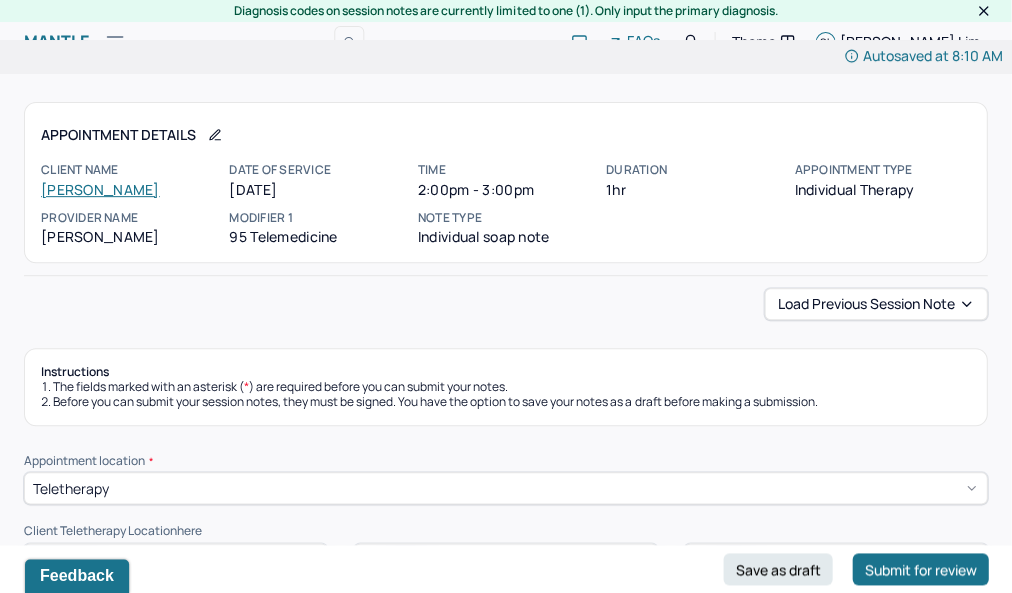 type on "She is navigating grief and health issues, including her reason eye condition and her recent fall. The lack of emotional safety between her, and her sister have caused her to withhold her recent fall, which resulted in further conflict between them. She is experiencing elevated grief, however, has been able to commit to basic active, living and minimum activities to prevent further deterioration of routine, schedule, and productivity. She was receptive to behavioral activation strategies introduced." 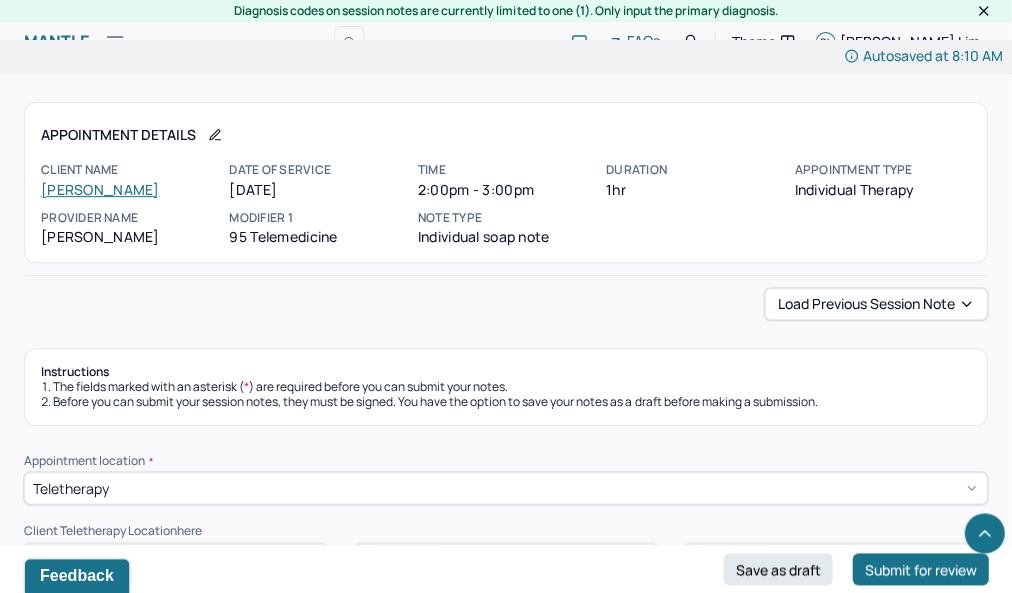 click on "What were the behaviors, nonverbal expressions,gestures, postures, and overall presentation of the client? Consider client's mood and affect,client's response to treatment, any use of assessments." at bounding box center (505, 1447) 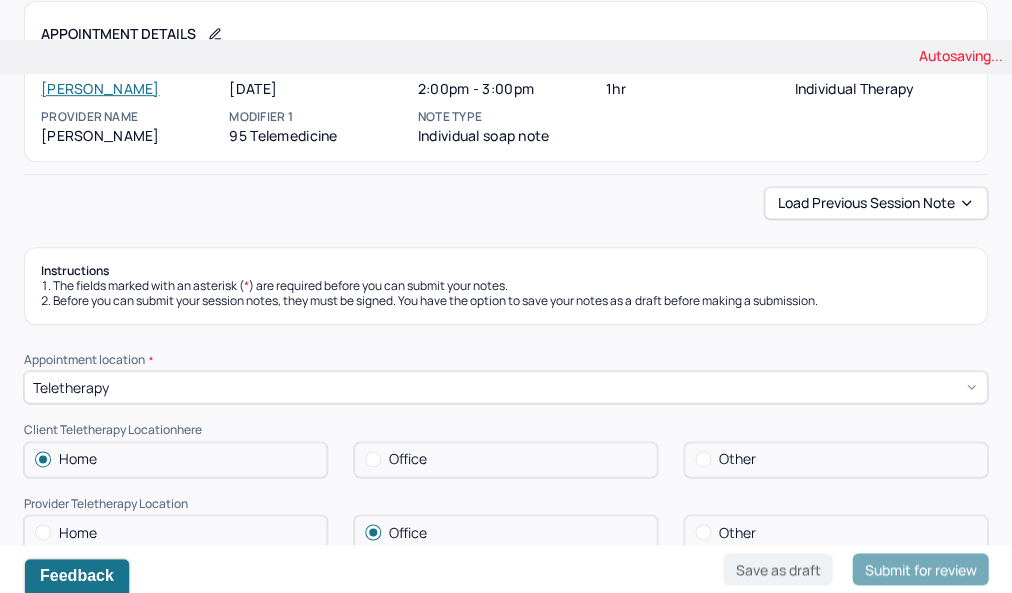 scroll, scrollTop: 23, scrollLeft: 0, axis: vertical 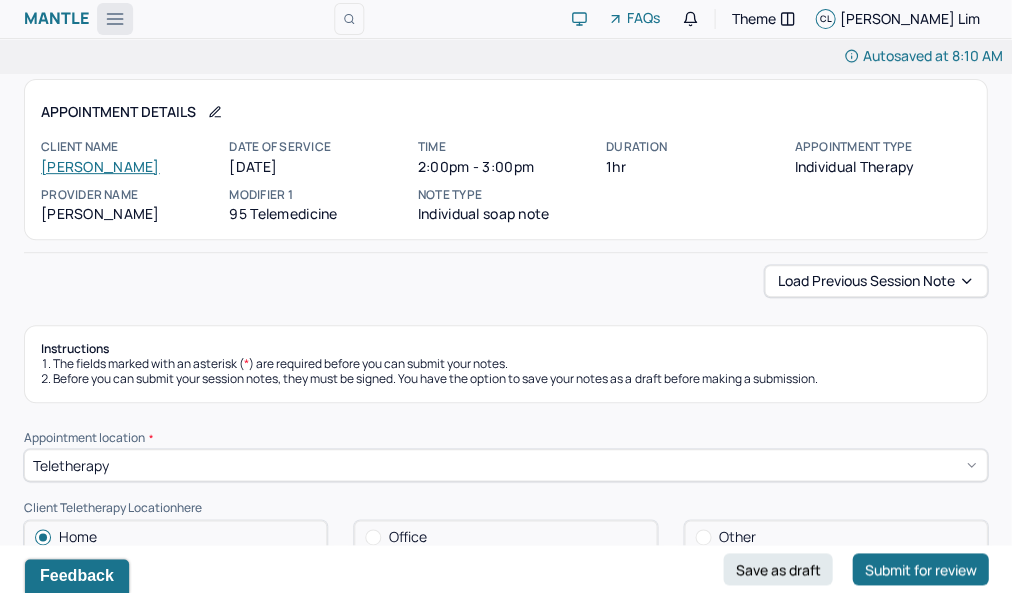 click 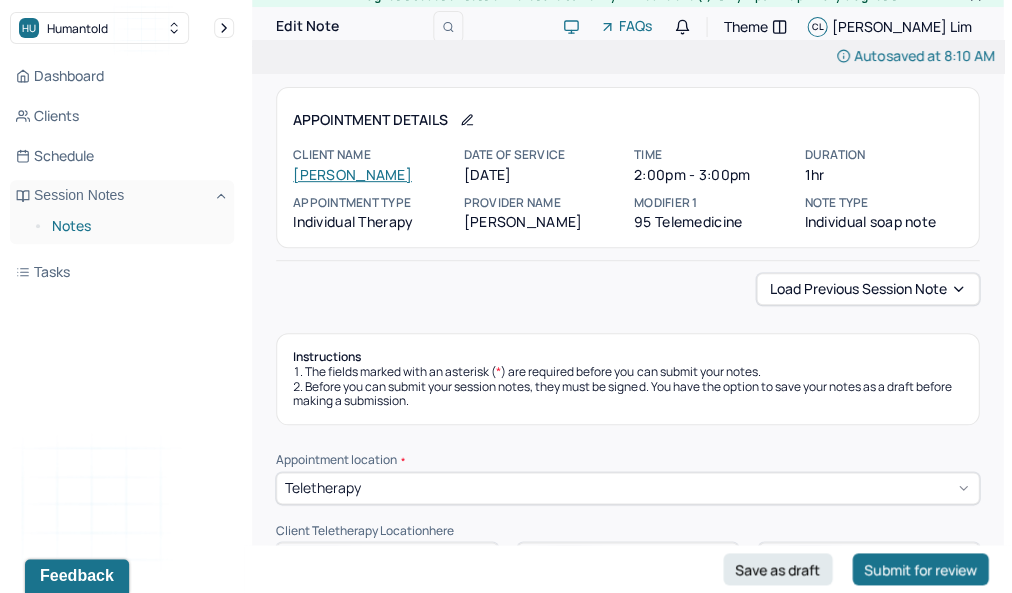 click on "Notes" at bounding box center [135, 226] 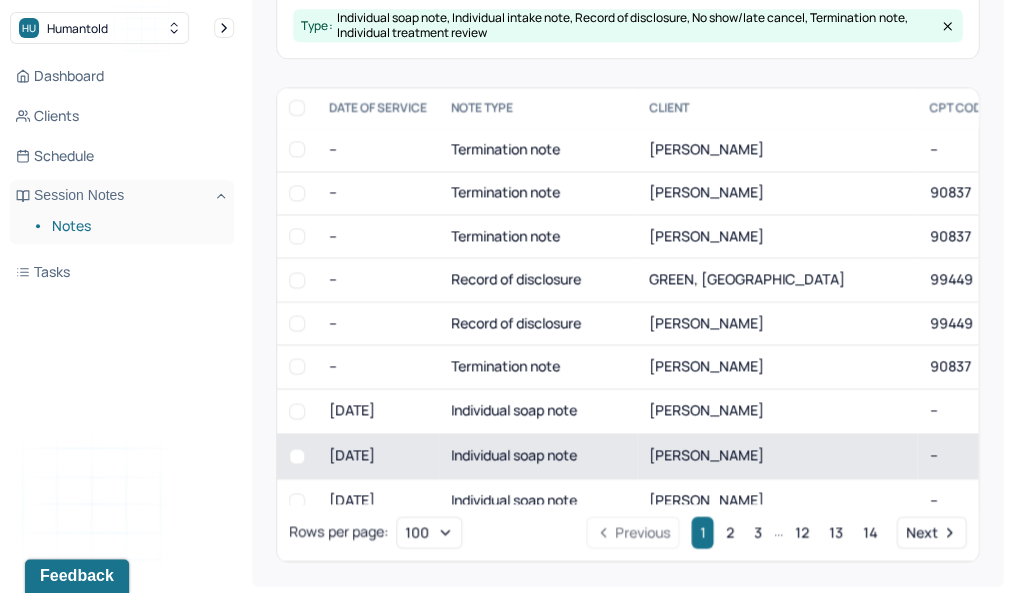 scroll, scrollTop: 390, scrollLeft: 0, axis: vertical 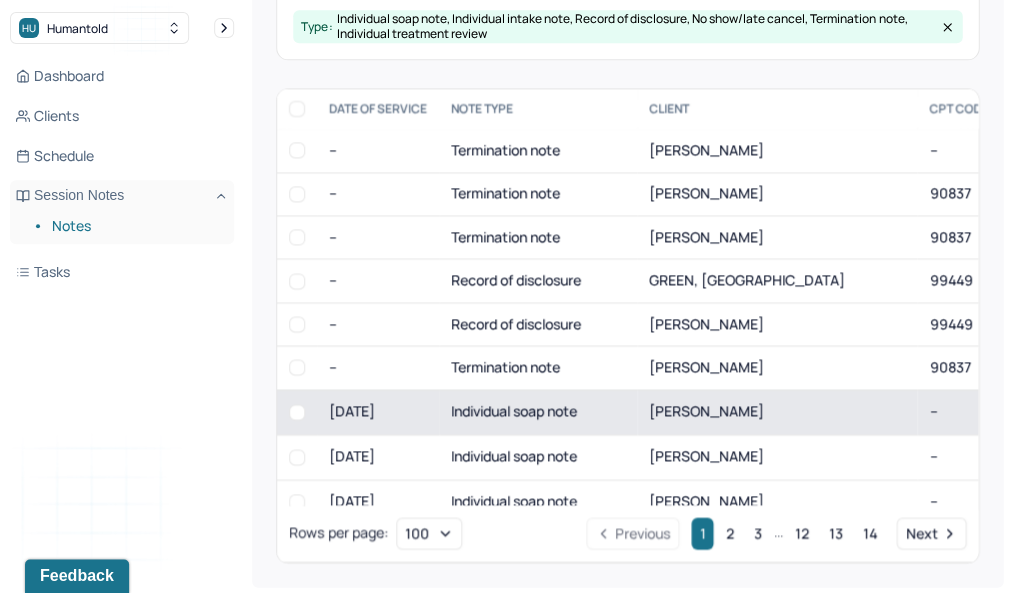 click on "Individual soap note" at bounding box center [538, 411] 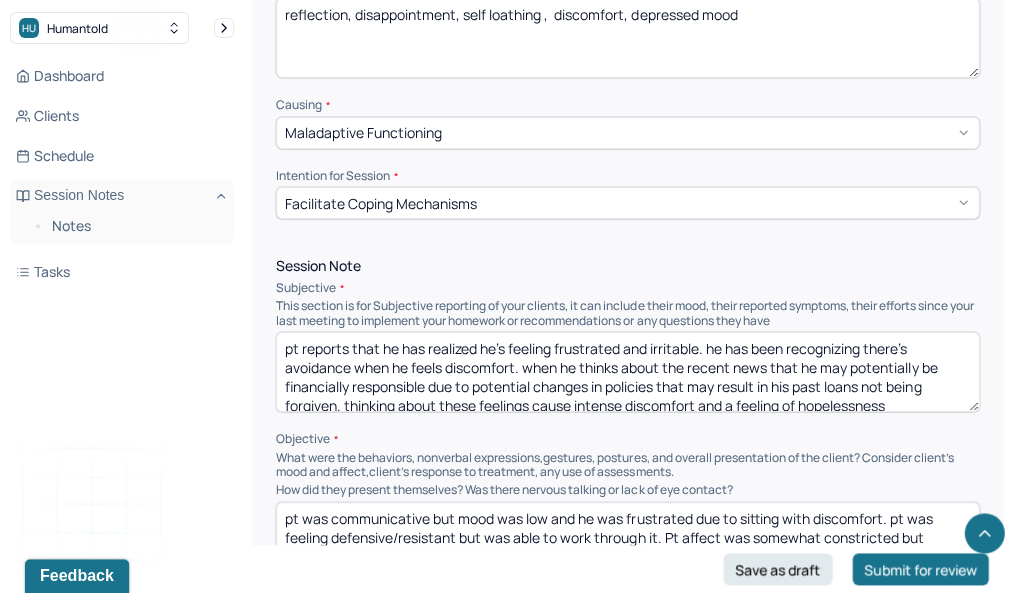 scroll, scrollTop: 1008, scrollLeft: 0, axis: vertical 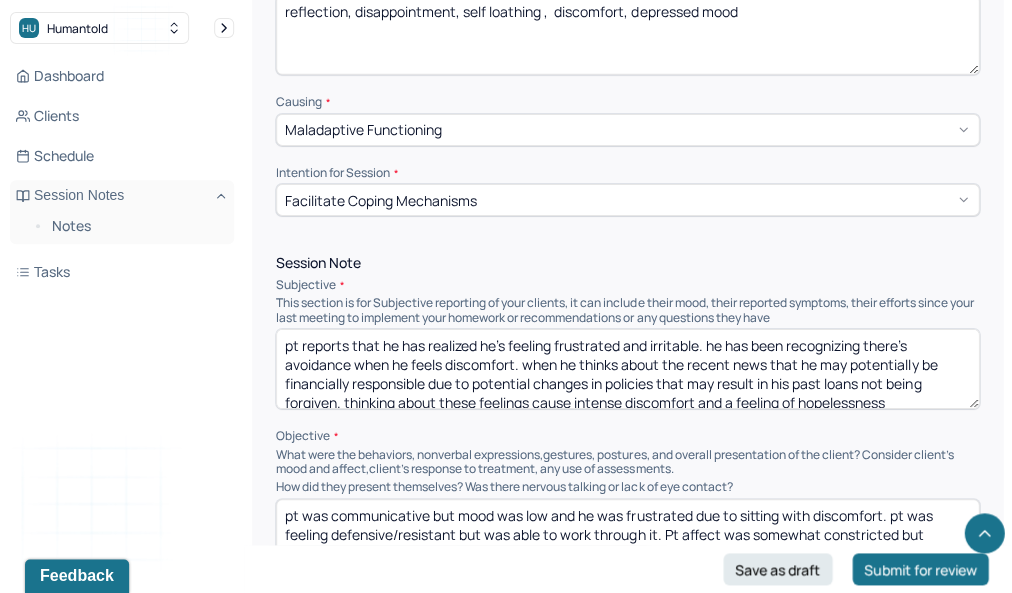 click on "pt reports that he has realized he's feeling frustrated and irritable. he has been recognizing there's avoidance when he feels discomfort. when he thinks about the recent news that he may potentially be financially responsible due to potential changes in policies that may result in his past loans not being forgiven. thinking about these feelings cause intense discomfort and a feeling of hopelessness" at bounding box center [627, 369] 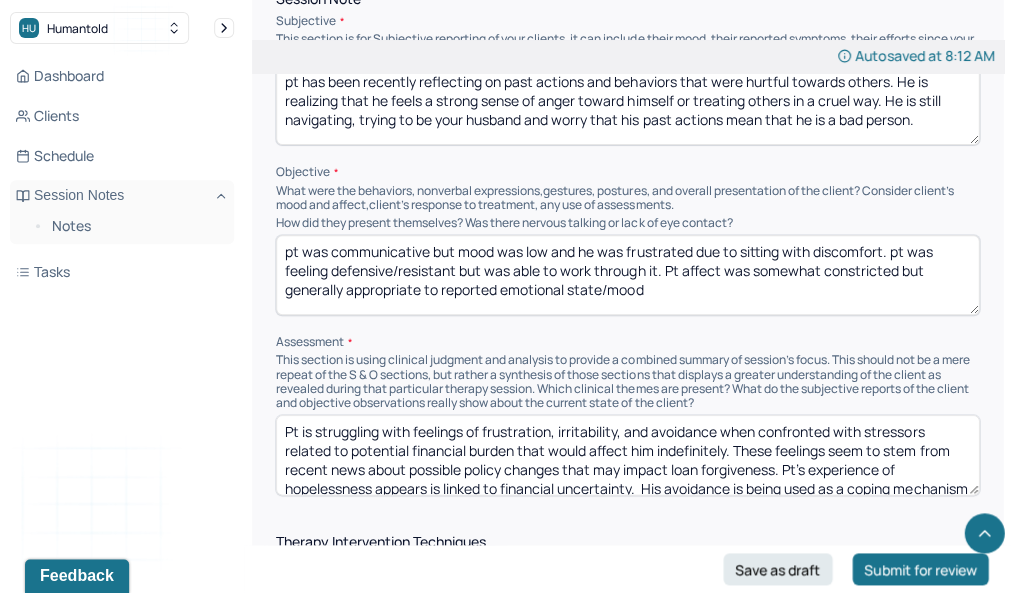 scroll, scrollTop: 1280, scrollLeft: 0, axis: vertical 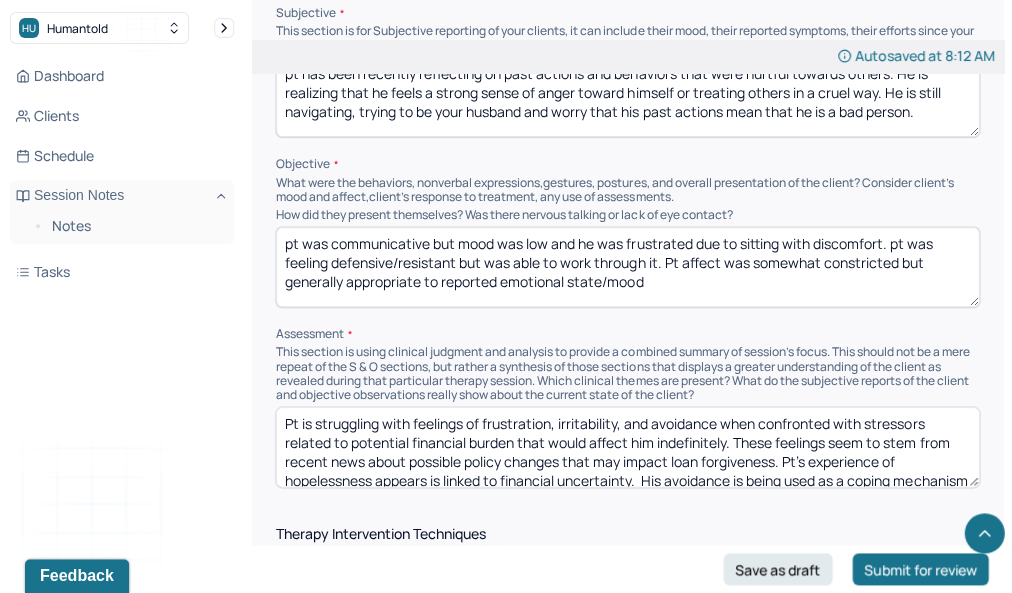type on "pt has been recently reflecting on past actions and behaviors that were hurtful towards others. He is realizing that he feels a strong sense of anger toward himself or treating others in a cruel way. He is still navigating, trying to be your husband and worry that his past actions mean that he is a bad person." 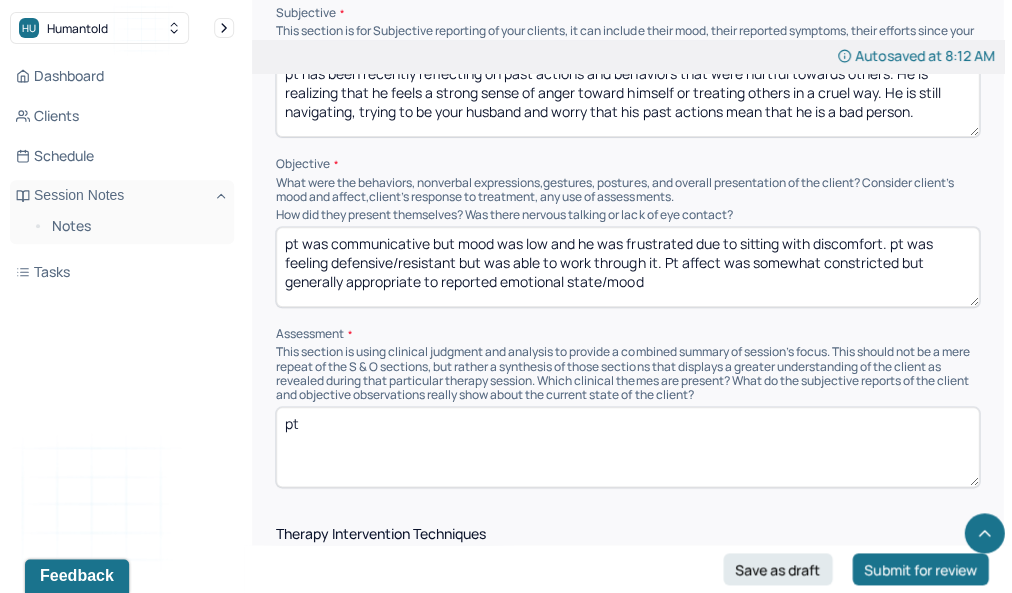type on "pt" 